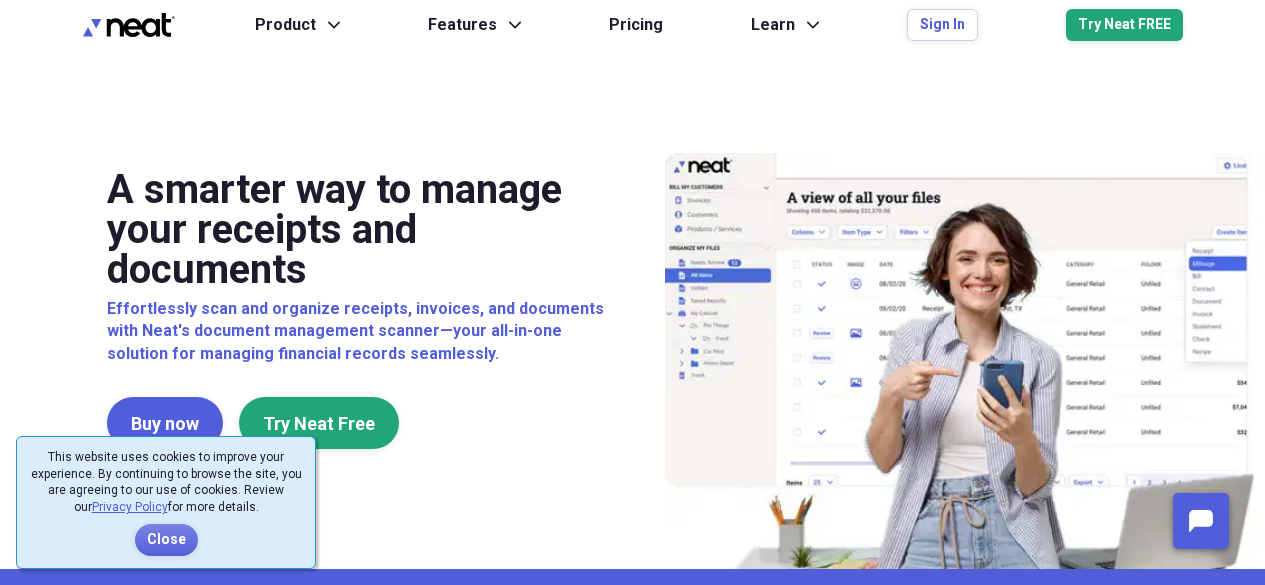 scroll, scrollTop: 0, scrollLeft: 0, axis: both 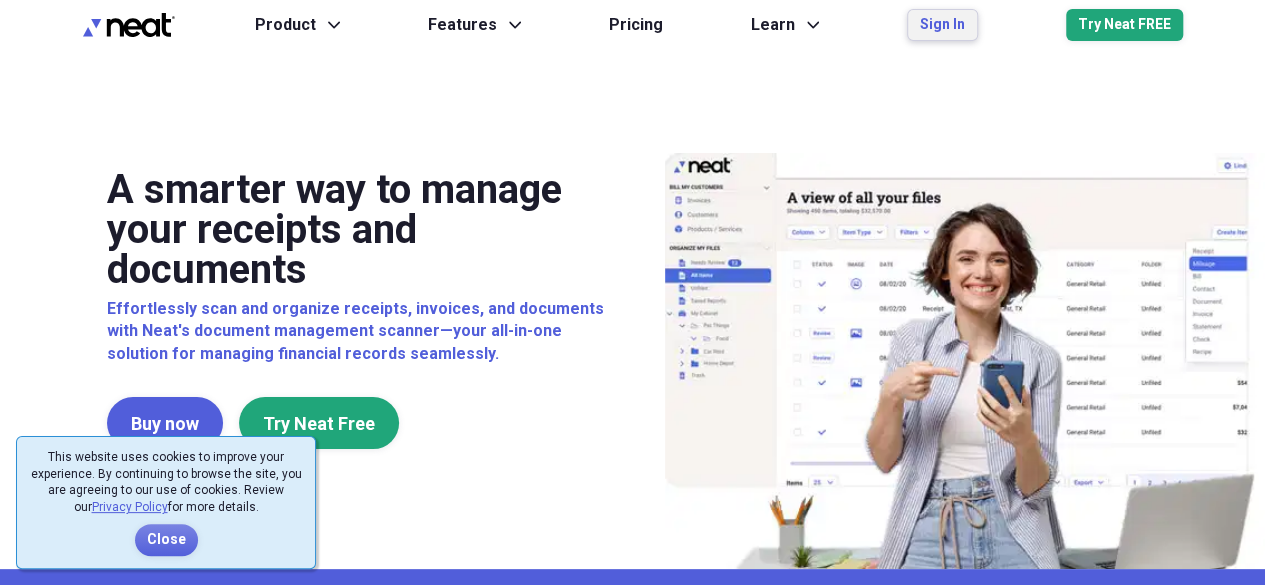 click on "Sign In" at bounding box center [942, 25] 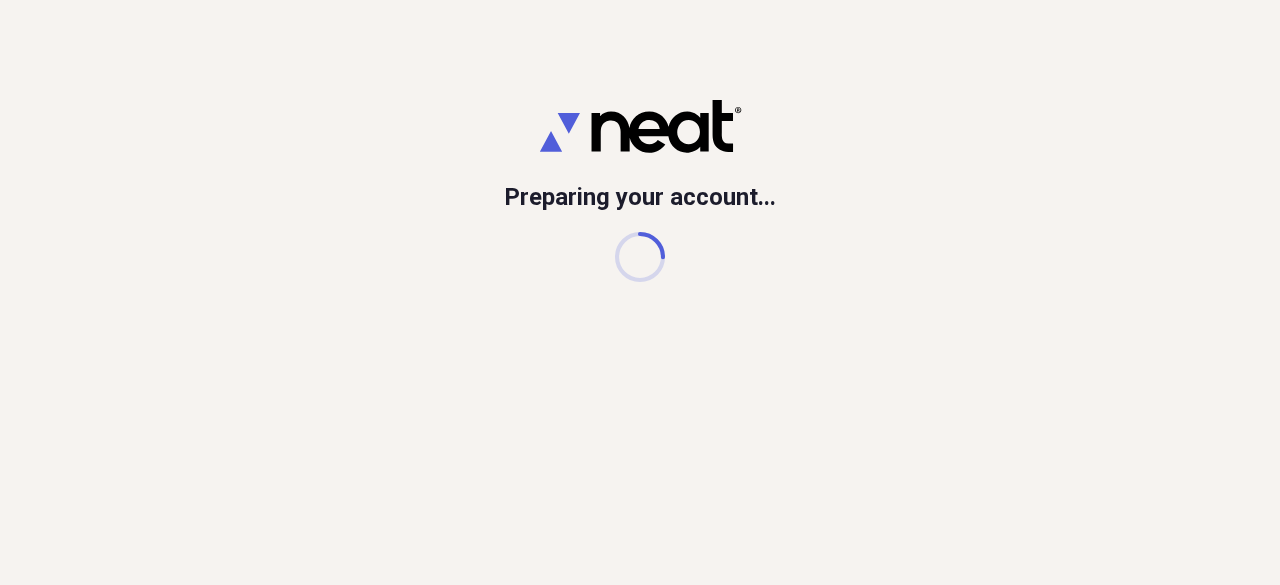 scroll, scrollTop: 0, scrollLeft: 0, axis: both 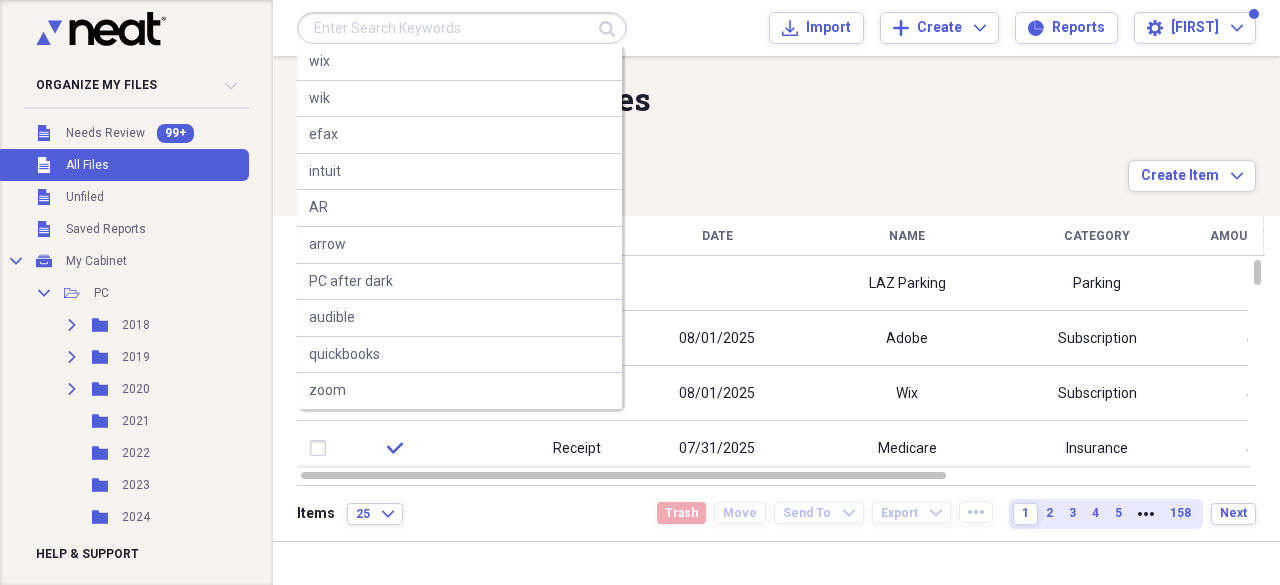 click at bounding box center (462, 28) 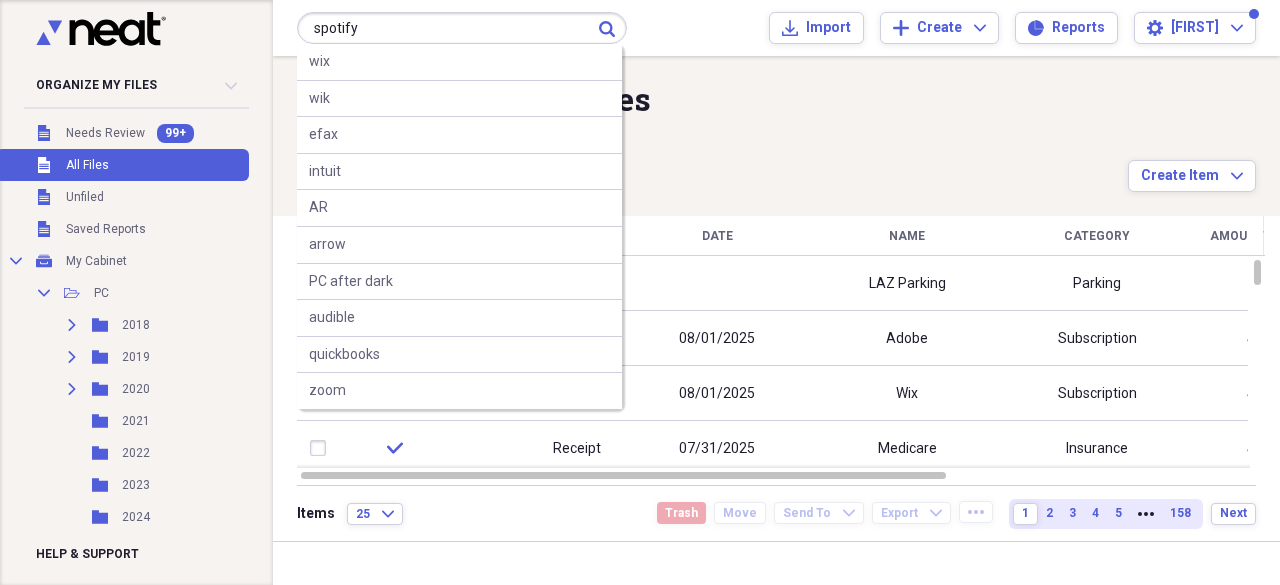 type on "spotify" 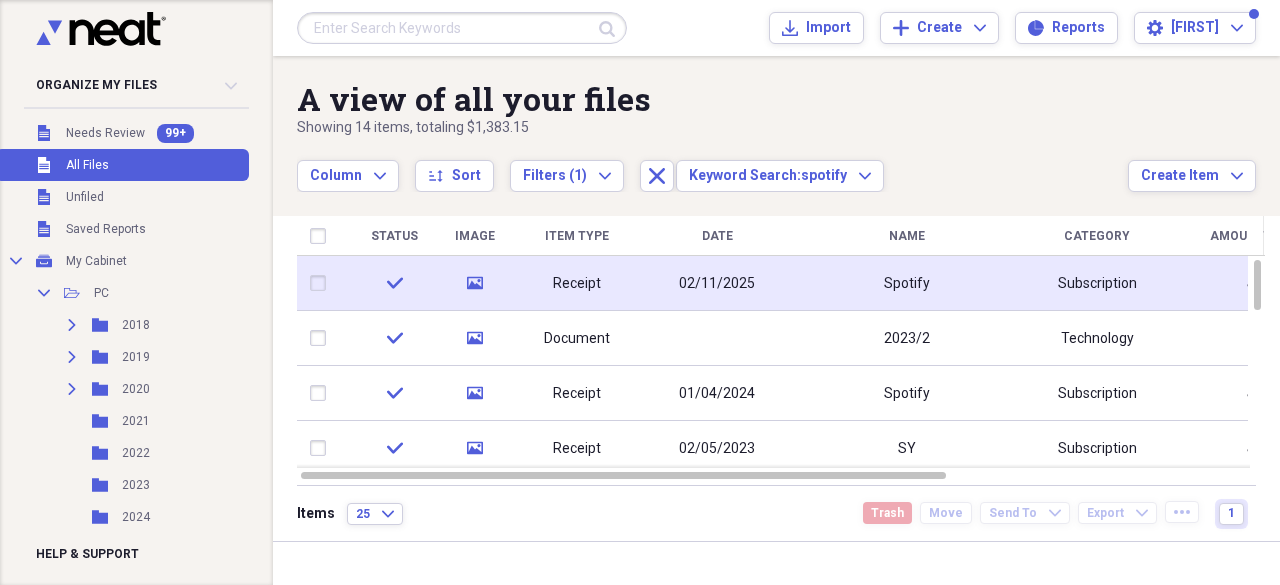 click on "Receipt" at bounding box center (577, 283) 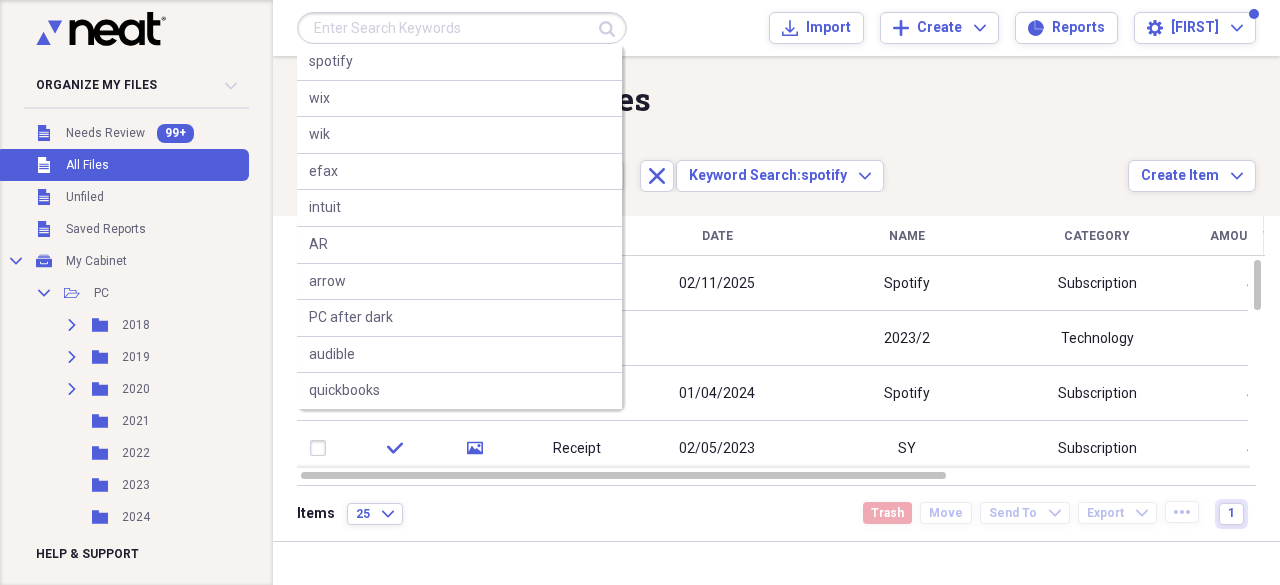 click at bounding box center (462, 28) 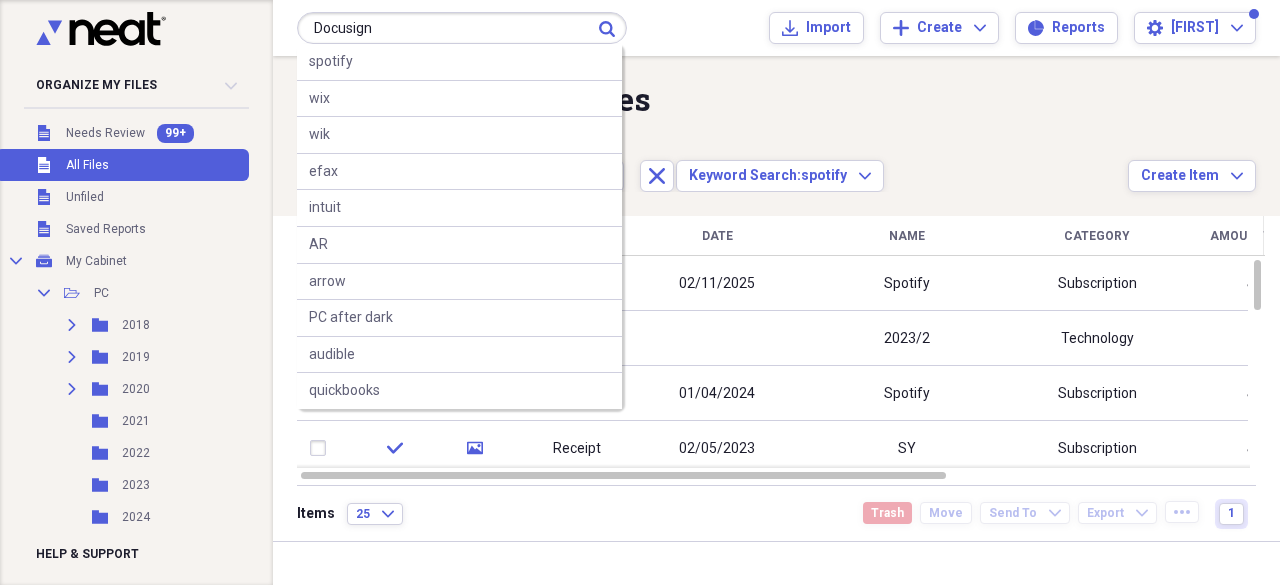 type on "Docusign" 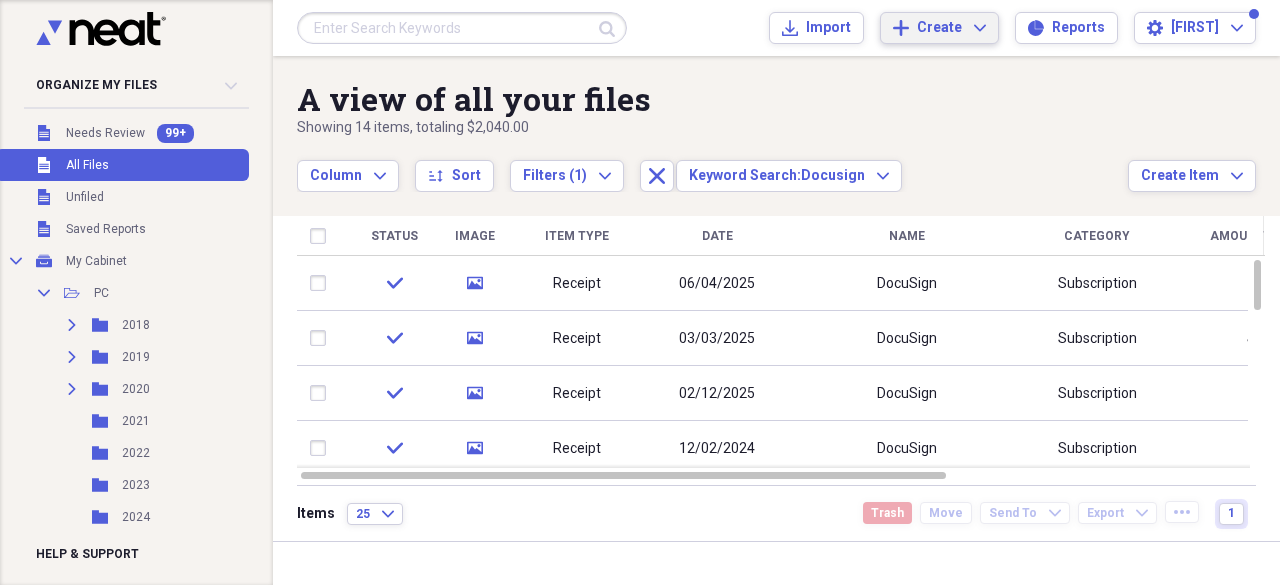 click 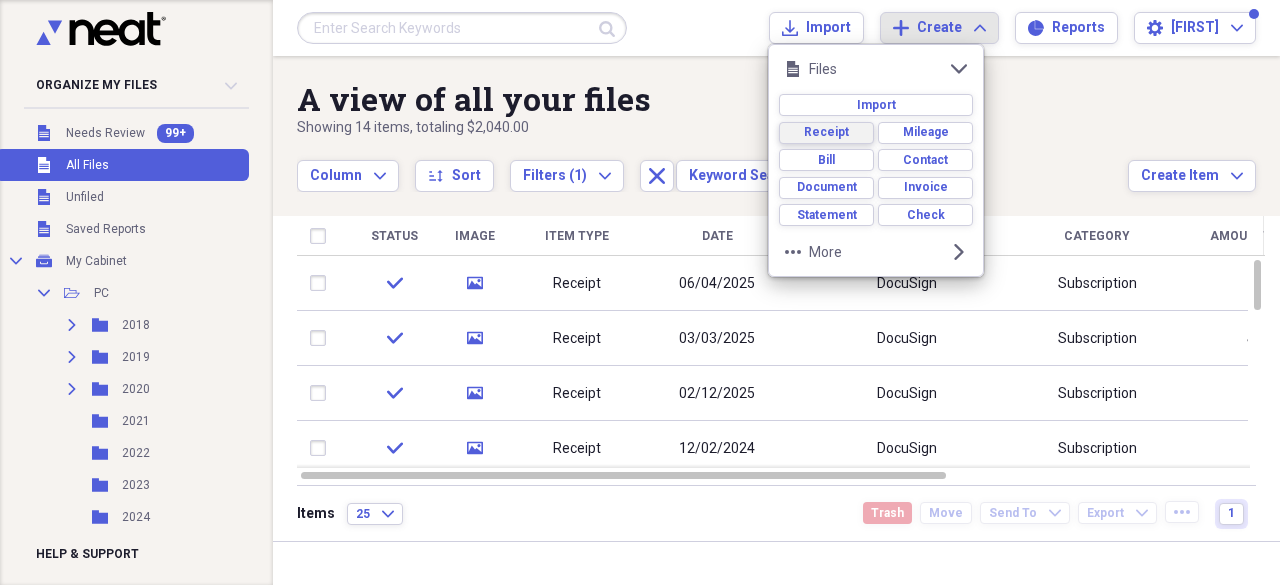 click on "Receipt" at bounding box center [826, 132] 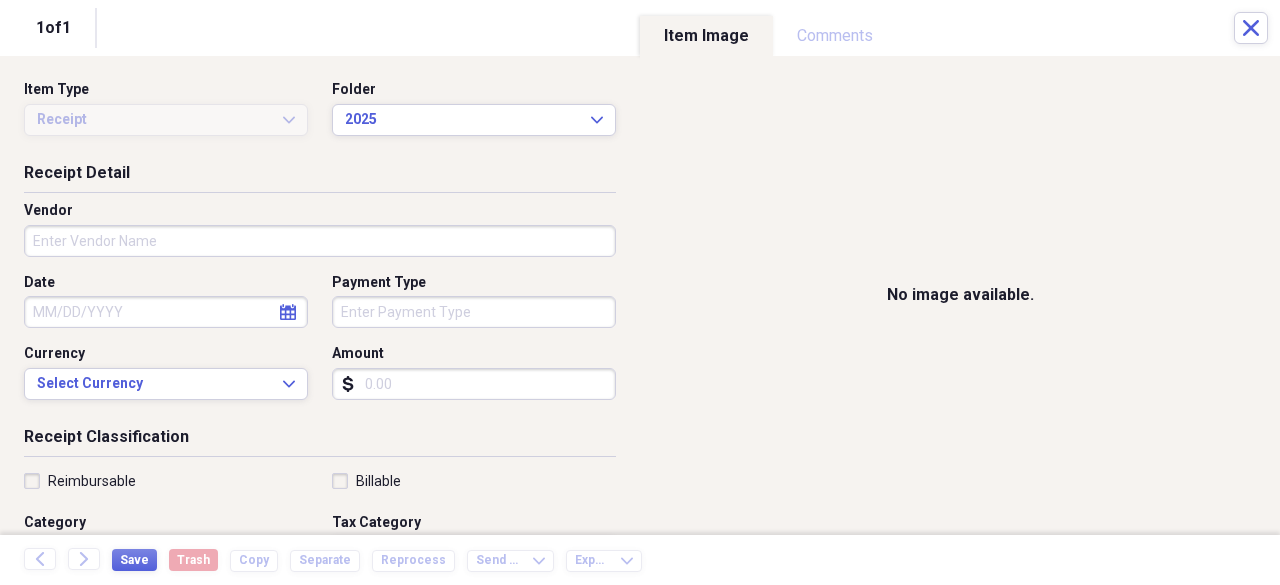 click on "Vendor" at bounding box center (320, 241) 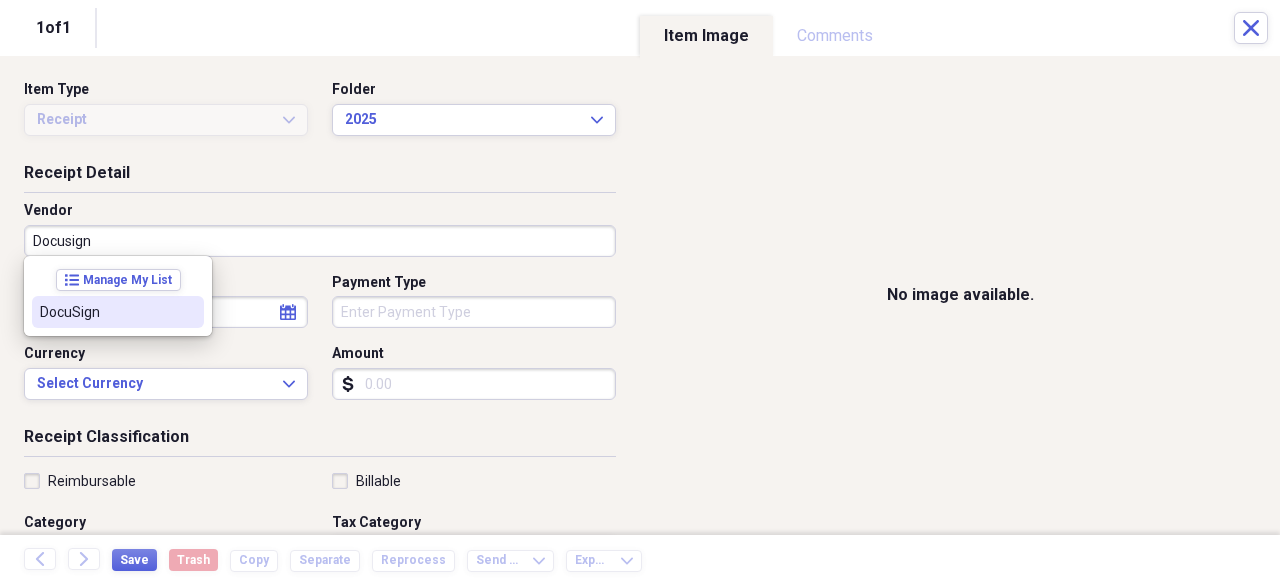 click on "DocuSign" at bounding box center (106, 312) 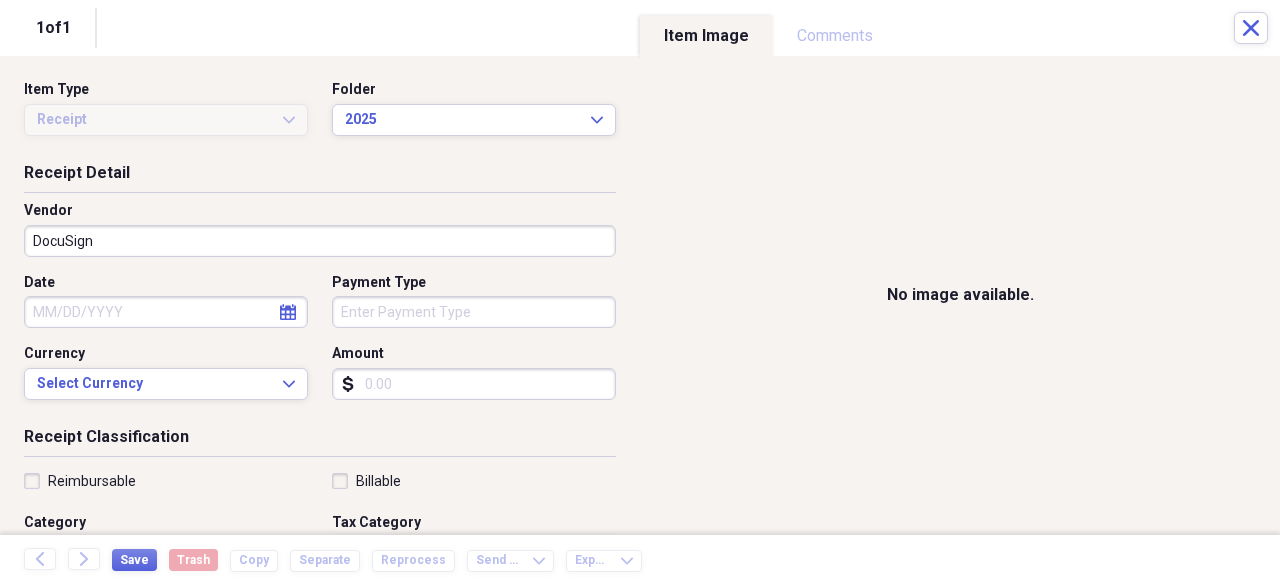 select on "7" 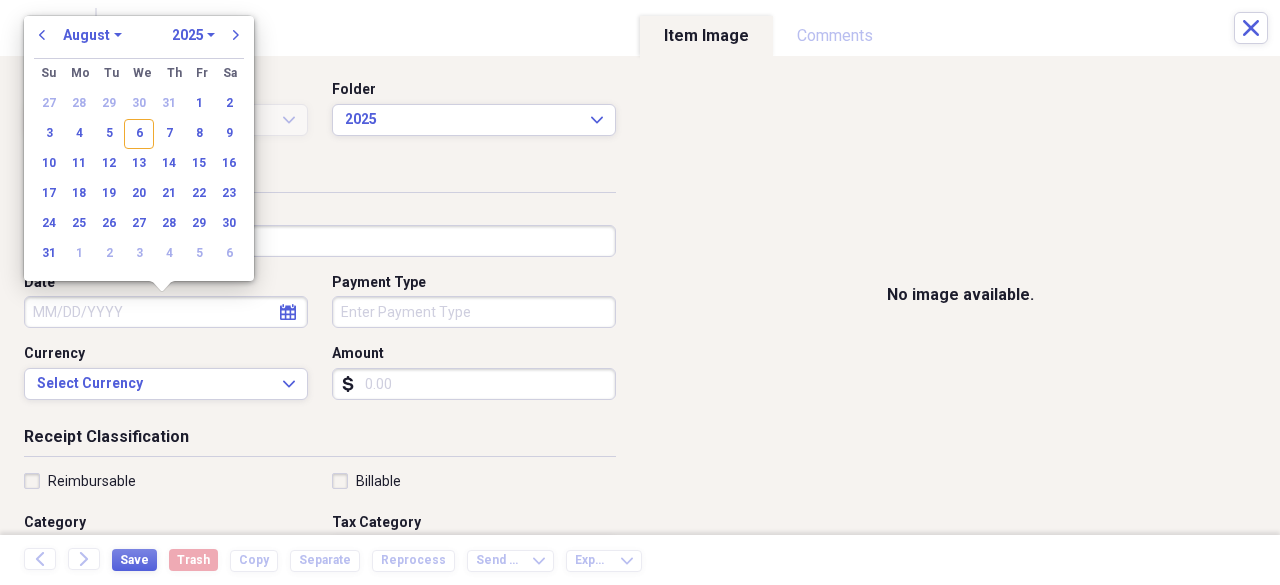 click on "Date" at bounding box center [166, 312] 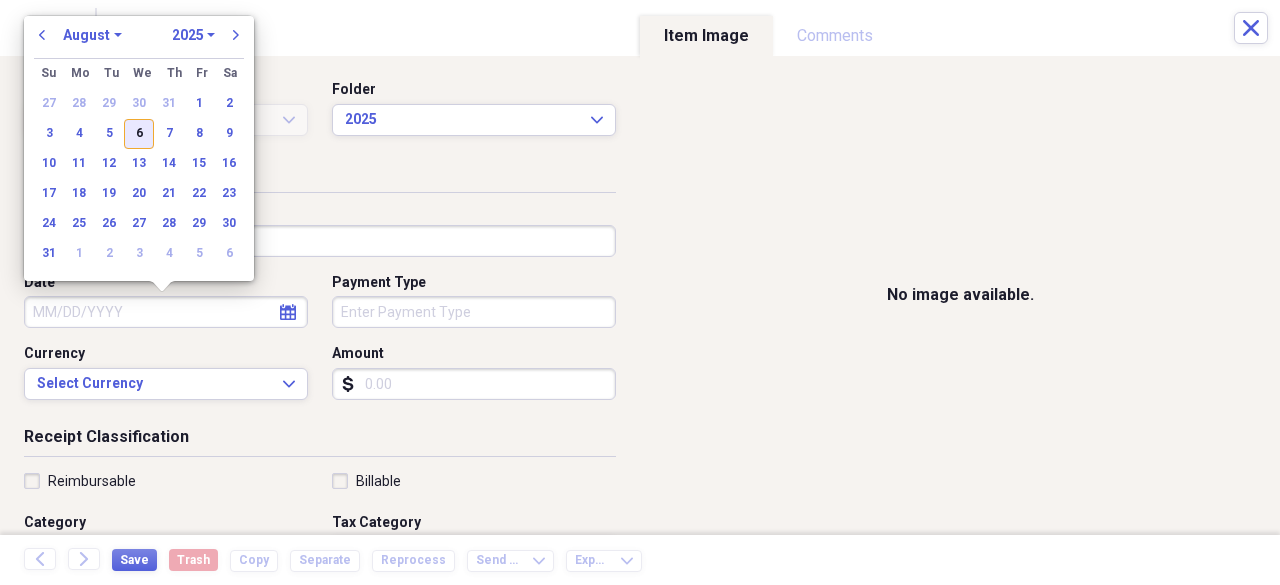 click on "6" at bounding box center [139, 134] 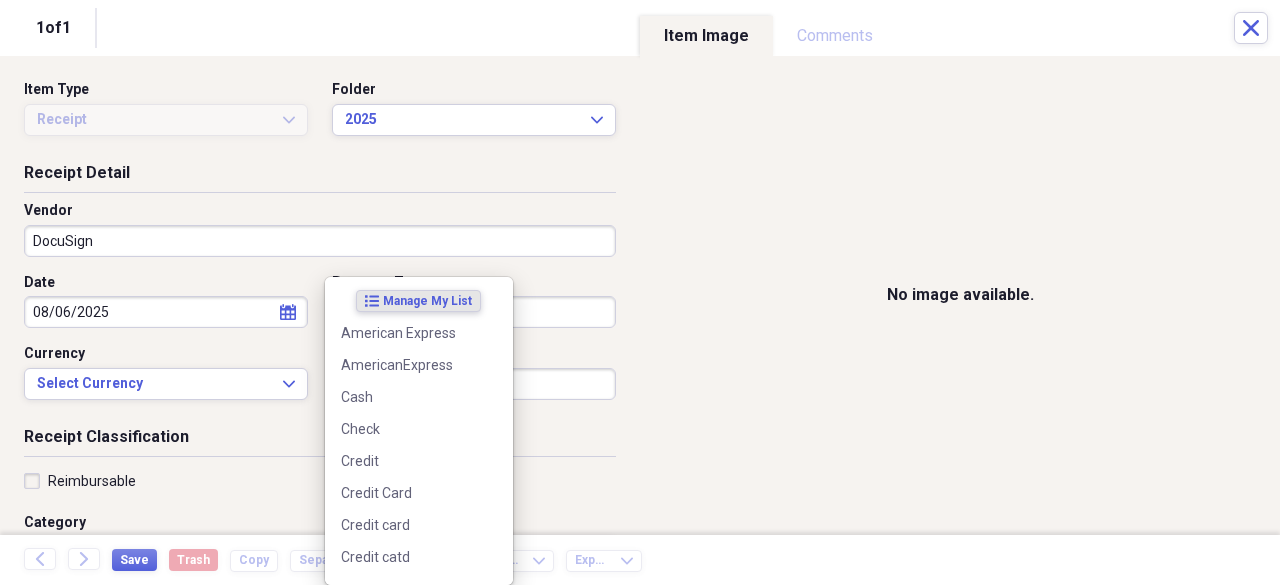 click on "Organize My Files 99+ Collapse Unfiled Needs Review 99+ Unfiled All Files Unfiled Unfiled Unfiled Saved Reports Collapse My Cabinet My Cabinet Add Folder Collapse Open Folder PC Add Folder Expand Folder 2018 Add Folder Expand Folder 2019 Add Folder Expand Folder 2020 Add Folder Folder 2021 Add Folder Folder 2022 Add Folder Folder 2023 Add Folder Folder 2024 Add Folder Folder 2025 Add Folder Trash Trash Help & Support Submit Import Import Add Create Expand Reports Reports Settings Dominique Expand A view of all your files Showing 14 items , totaling $2,040.00 Column Expand sort Sort Filters (1) Expand Close Keyword Search: Docusign Expand Create Item Expand Status Image Item Type Date Name Category Amount Source Date Added chevron-down Folder check media Receipt 06/04/2025 DocuSign Subscription $45.00 Mobile 06/04/2025 5:42 pm 2025 check media Receipt 03/03/2025 DocuSign Subscription $540.00 Mobile 03/03/2025 10:14 am 2025 check media Receipt 02/12/2025 DocuSign Subscription $45.00 Mobile 02/12/2025 3:00 pm 1" at bounding box center [640, 292] 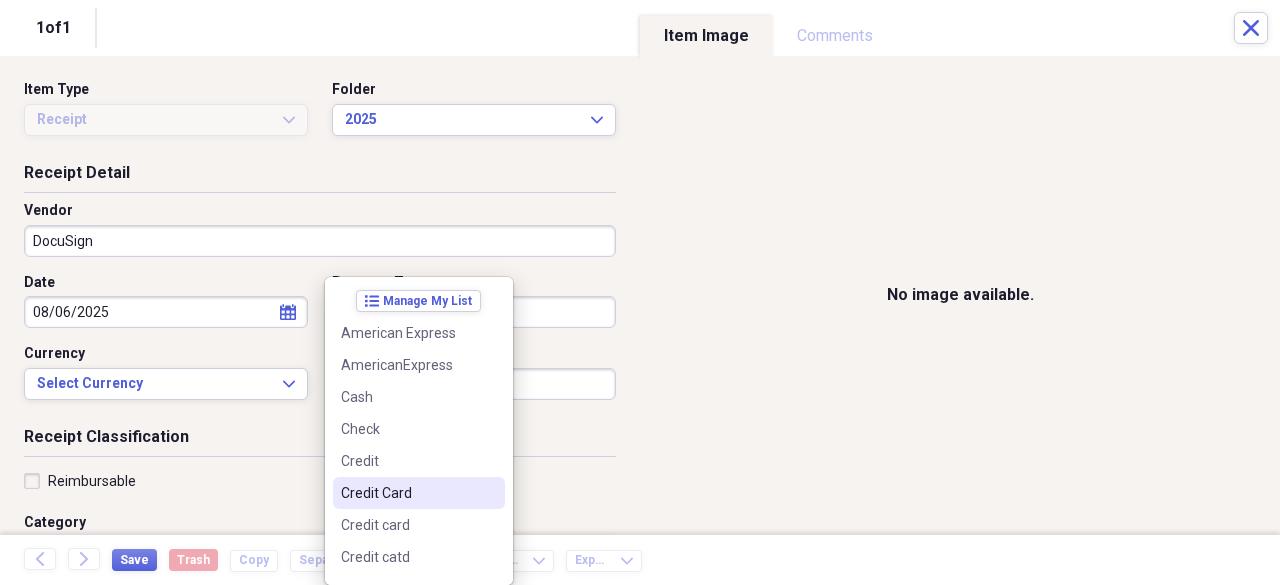 click on "Credit Card" at bounding box center (407, 493) 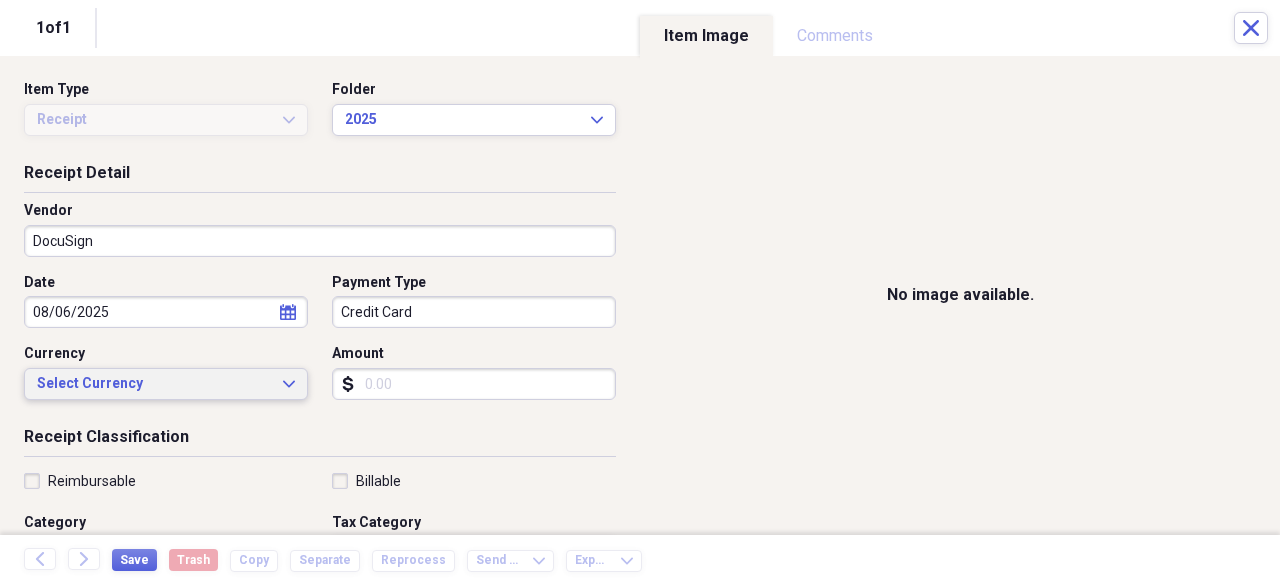 click on "Select Currency Expand" at bounding box center [166, 384] 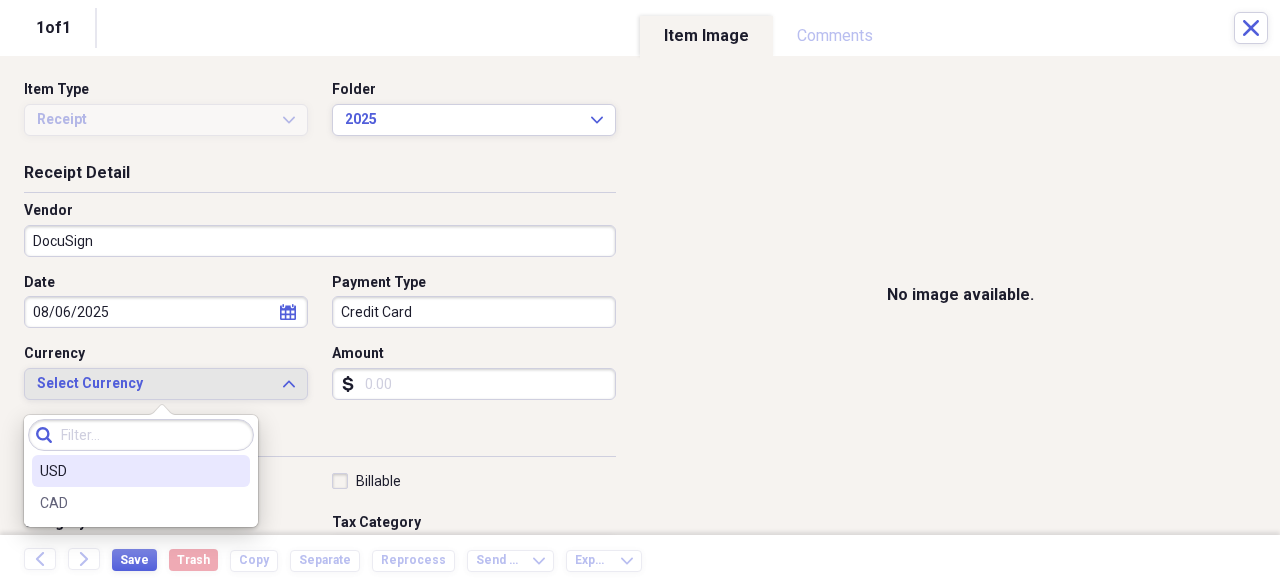 drag, startPoint x: 124, startPoint y: 466, endPoint x: 140, endPoint y: 459, distance: 17.464249 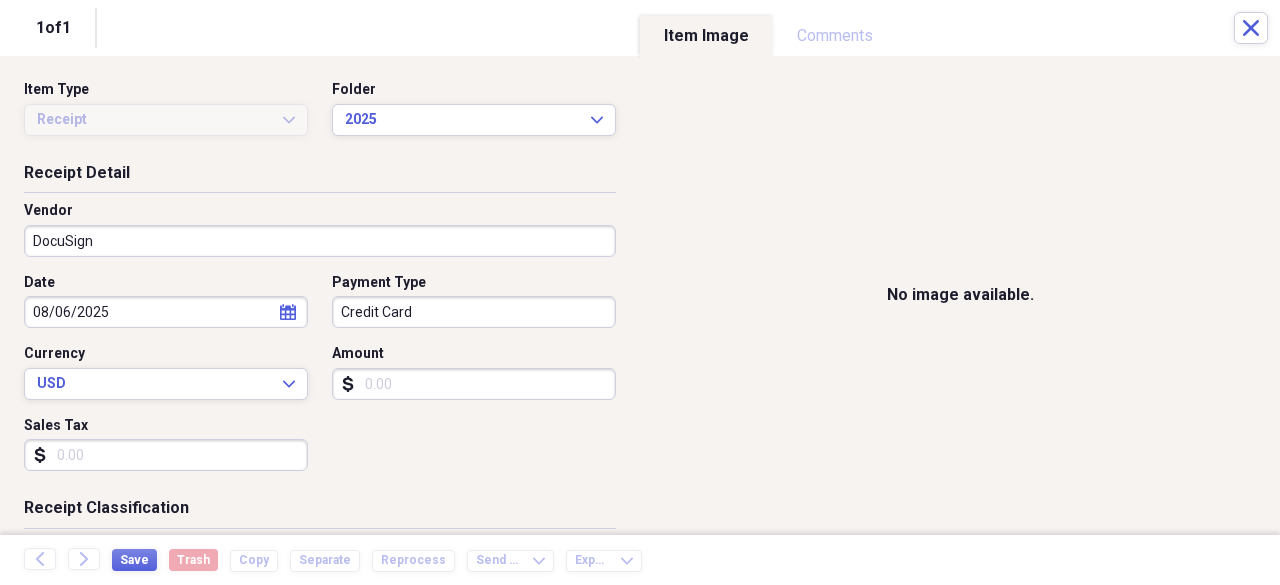 click on "Amount" at bounding box center [474, 384] 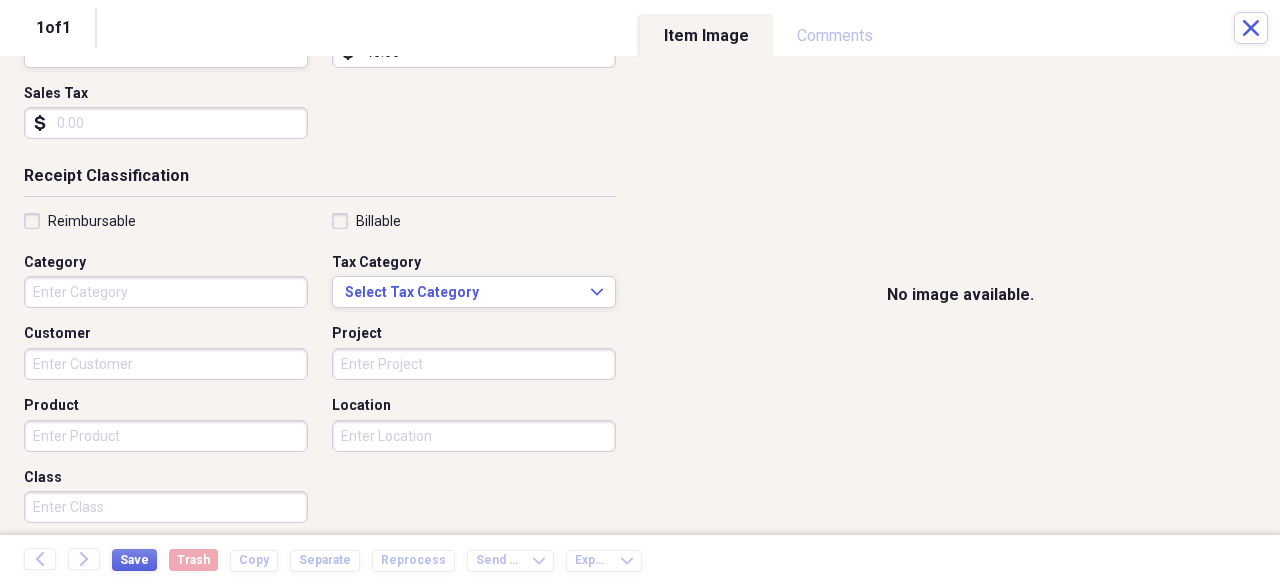 scroll, scrollTop: 400, scrollLeft: 0, axis: vertical 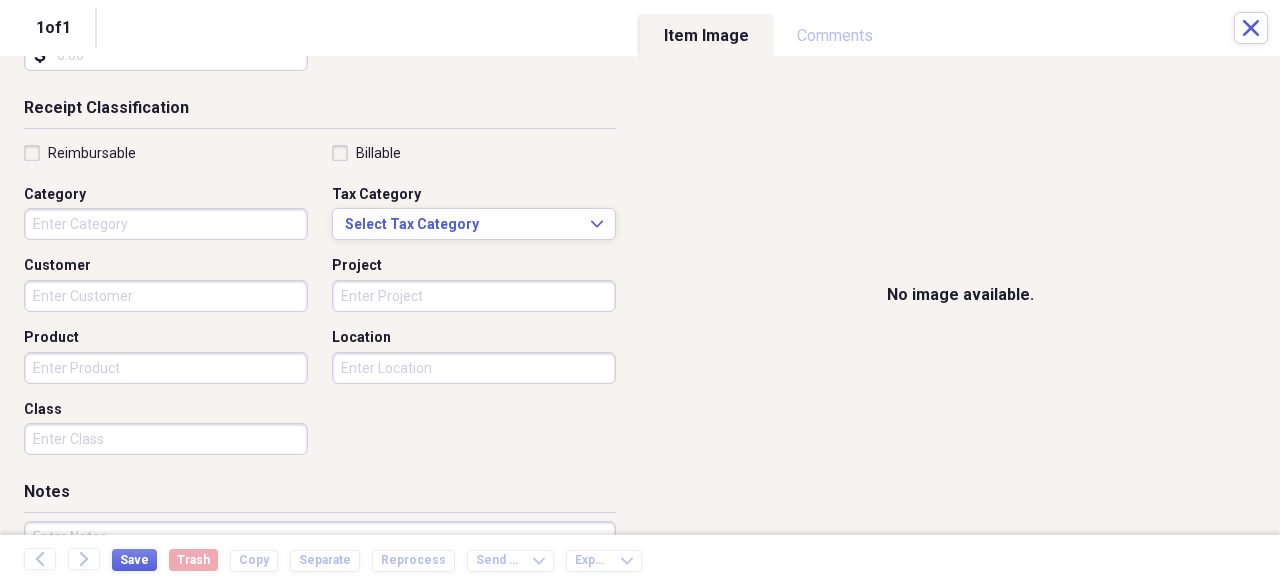 type on "45.00" 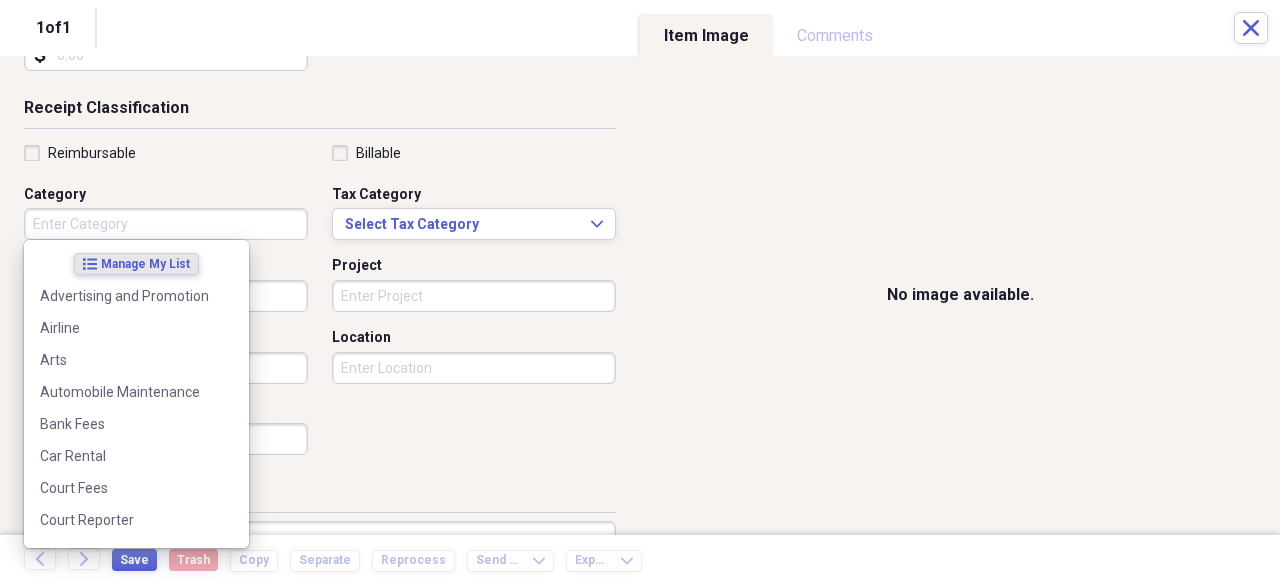 click on "Category" at bounding box center (166, 224) 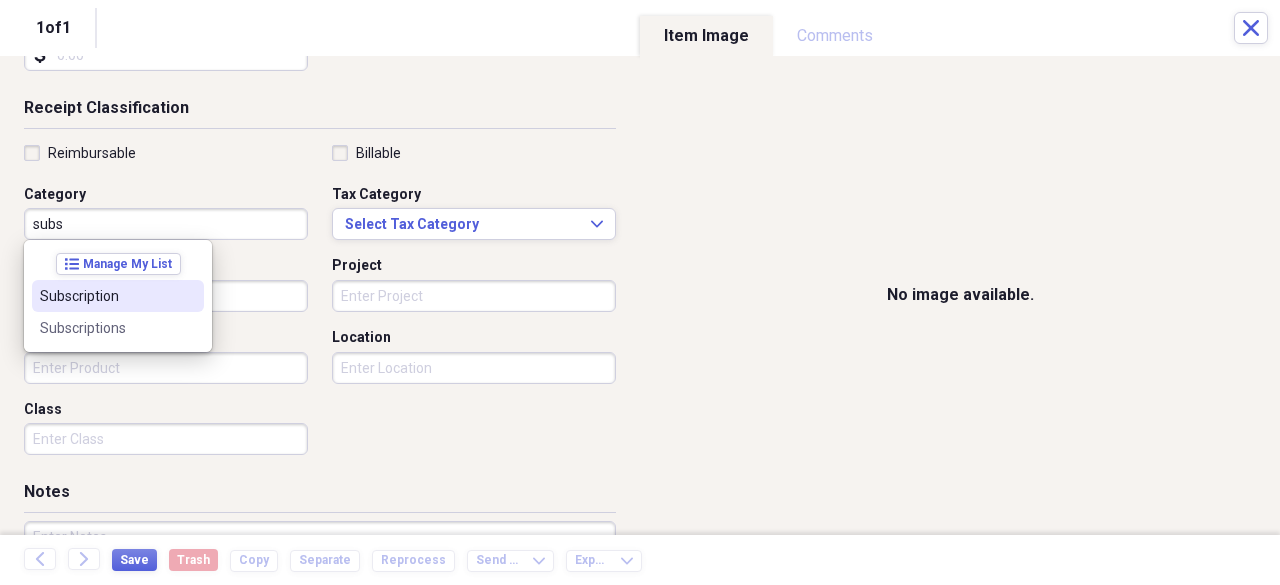 click on "Subscription" at bounding box center (106, 296) 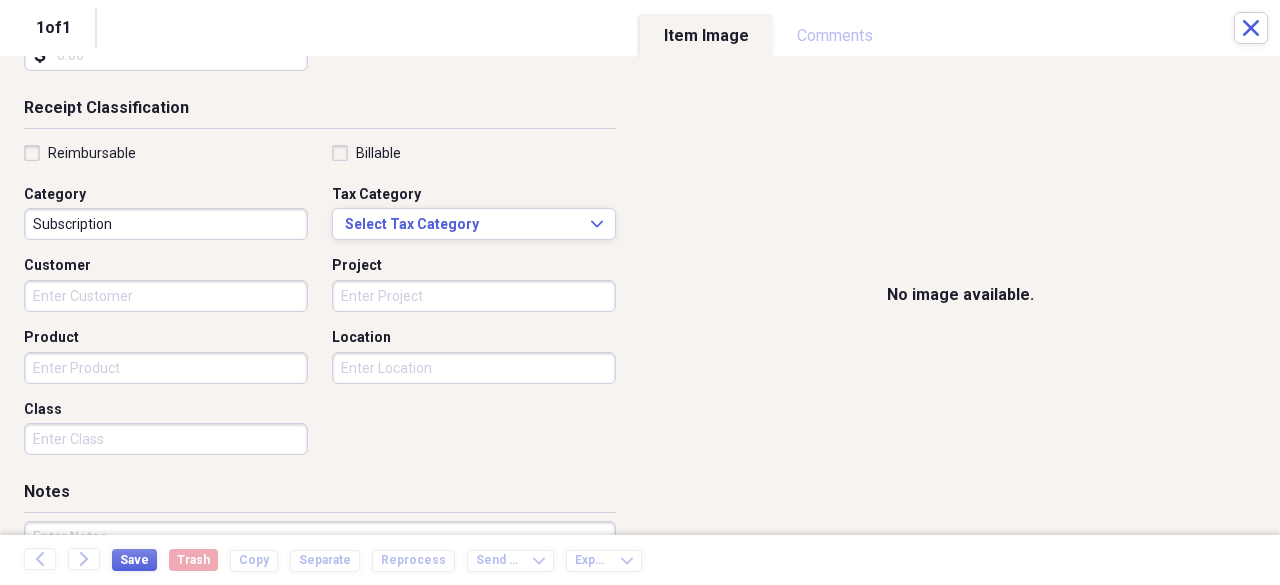 click on "Organize My Files 99+ Collapse Unfiled Needs Review 99+ Unfiled All Files Unfiled Unfiled Unfiled Saved Reports Collapse My Cabinet My Cabinet Add Folder Collapse Open Folder PC Add Folder Expand Folder 2018 Add Folder Expand Folder 2019 Add Folder Expand Folder 2020 Add Folder Folder 2021 Add Folder Folder 2022 Add Folder Folder 2023 Add Folder Folder 2024 Add Folder Folder 2025 Add Folder Trash Trash Help & Support Submit Import Import Add Create Expand Reports Reports Settings Dominique Expand A view of all your files Showing 14 items , totaling $2,040.00 Column Expand sort Sort Filters (1) Expand Close Keyword Search: Docusign Expand Create Item Expand Status Image Item Type Date Name Category Amount Source Date Added chevron-down Folder check media Receipt 06/04/2025 DocuSign Subscription $45.00 Mobile 06/04/2025 5:42 pm 2025 check media Receipt 03/03/2025 DocuSign Subscription $540.00 Mobile 03/03/2025 10:14 am 2025 check media Receipt 02/12/2025 DocuSign Subscription $45.00 Mobile 02/12/2025 3:00 pm 1" at bounding box center [640, 292] 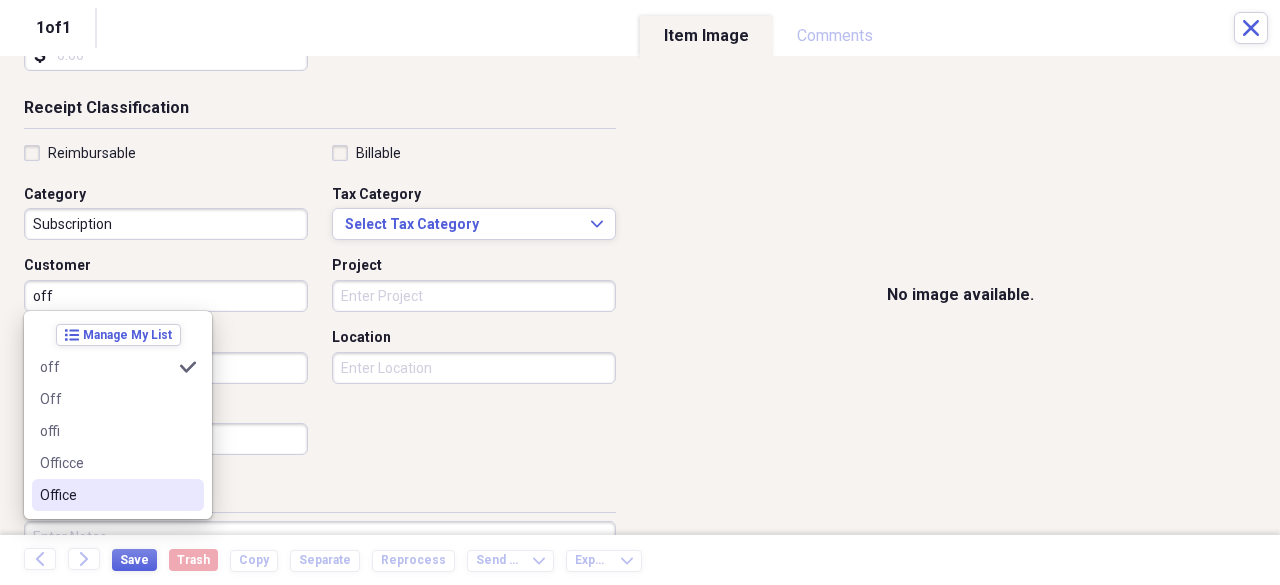 click on "Office" at bounding box center (118, 495) 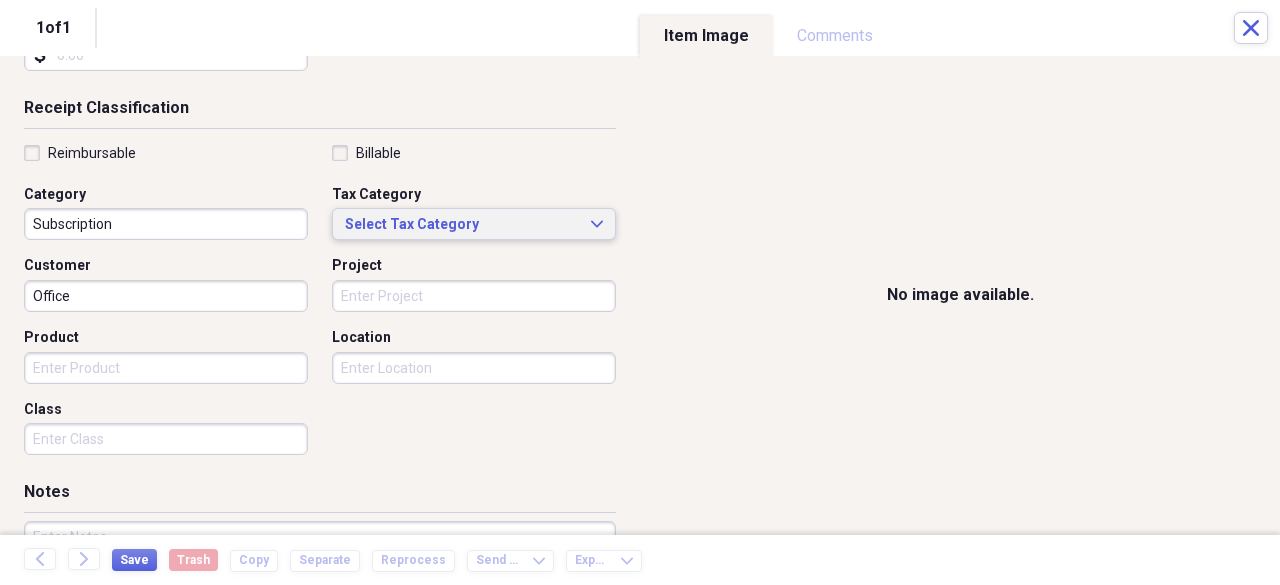 click on "Select Tax Category" at bounding box center [462, 225] 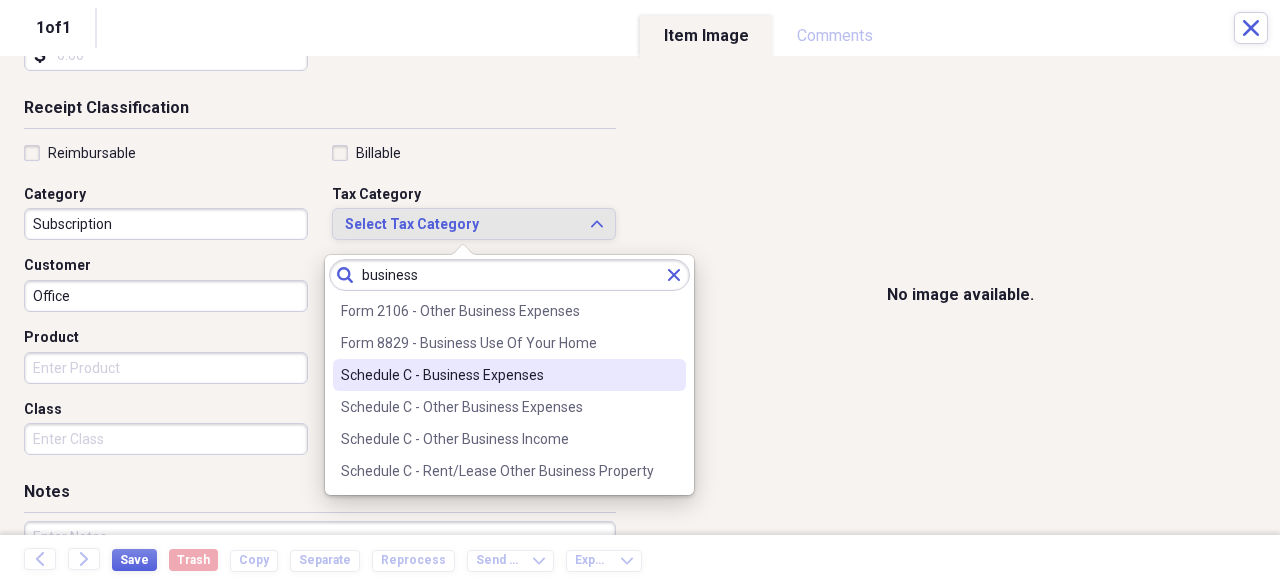 type on "business" 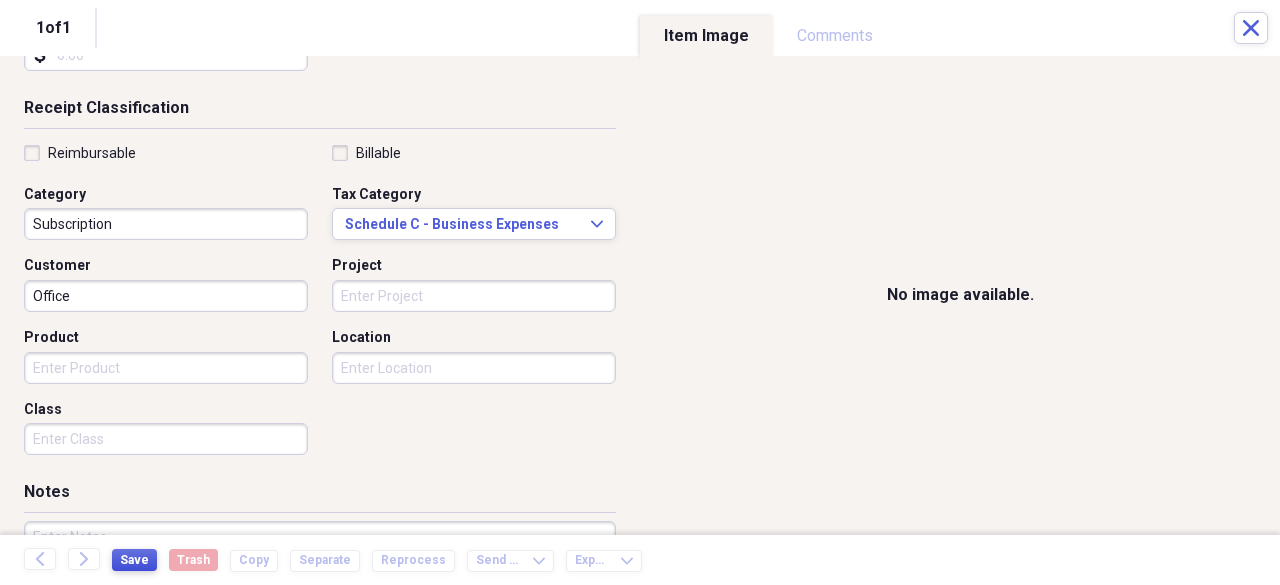 click on "Save" at bounding box center (134, 560) 